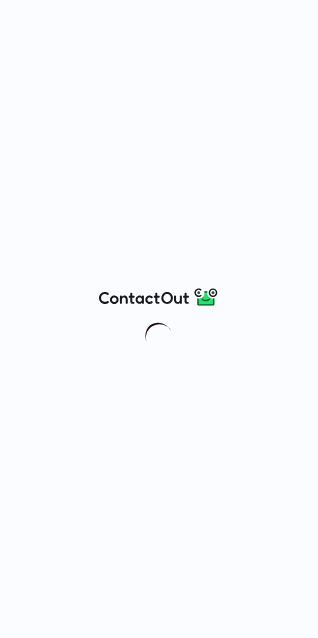 scroll, scrollTop: 0, scrollLeft: 0, axis: both 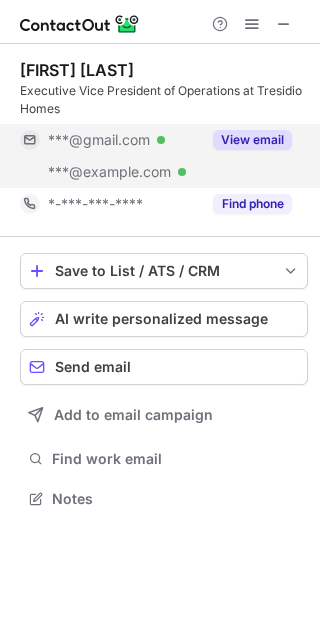 click on "View email" at bounding box center (252, 140) 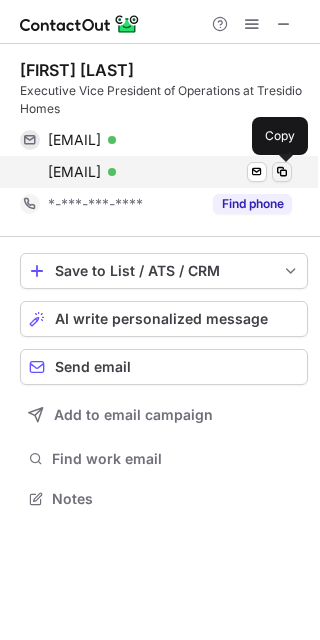 click at bounding box center (282, 172) 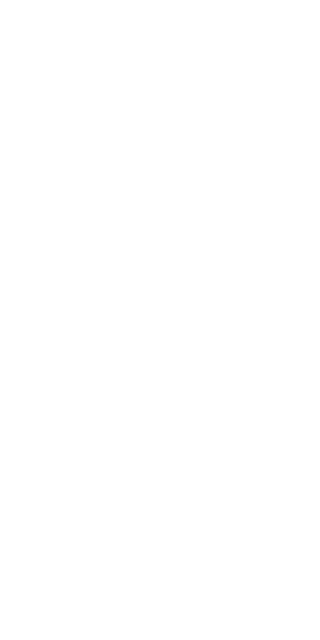 scroll, scrollTop: 0, scrollLeft: 0, axis: both 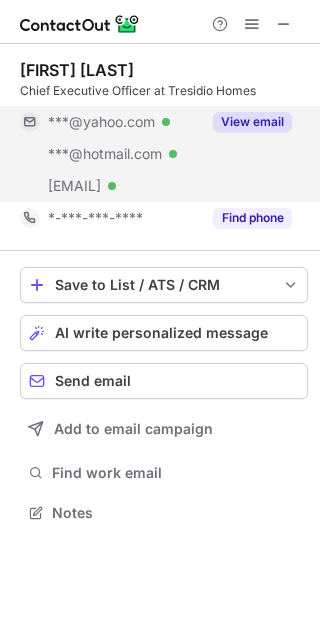 click on "View email" at bounding box center [252, 122] 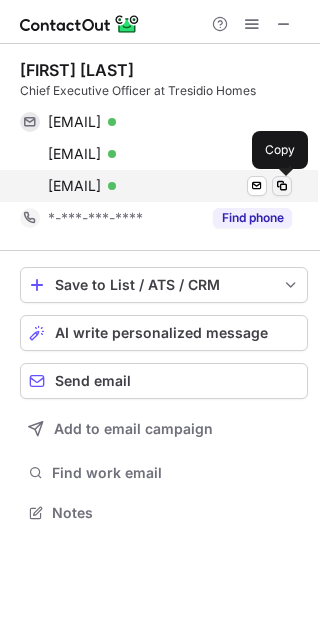 click at bounding box center (282, 186) 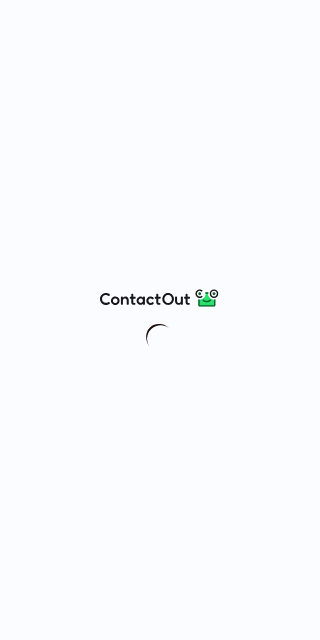 scroll, scrollTop: 0, scrollLeft: 0, axis: both 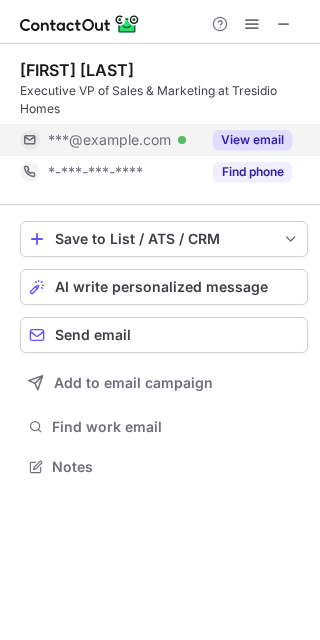 click on "View email" at bounding box center [252, 140] 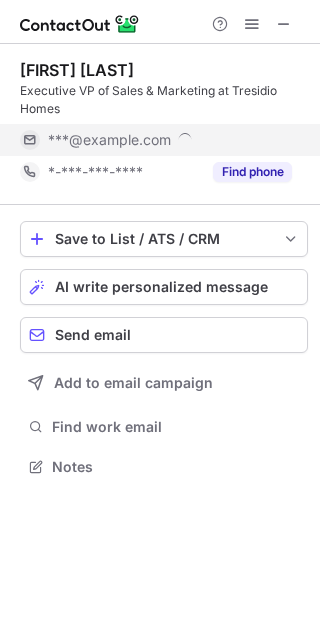 scroll, scrollTop: 10, scrollLeft: 10, axis: both 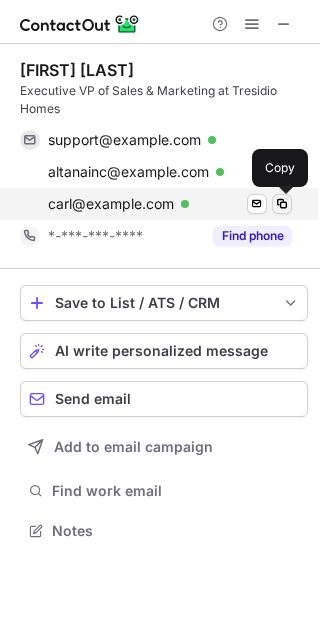click at bounding box center (282, 204) 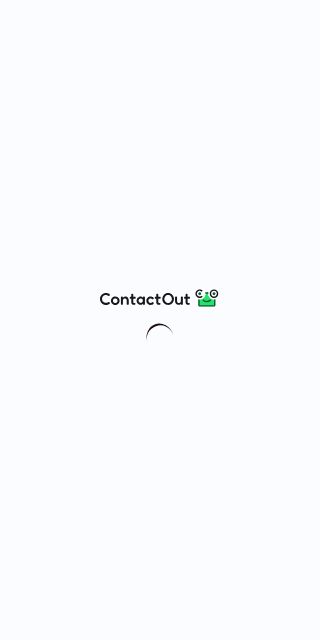 scroll, scrollTop: 0, scrollLeft: 0, axis: both 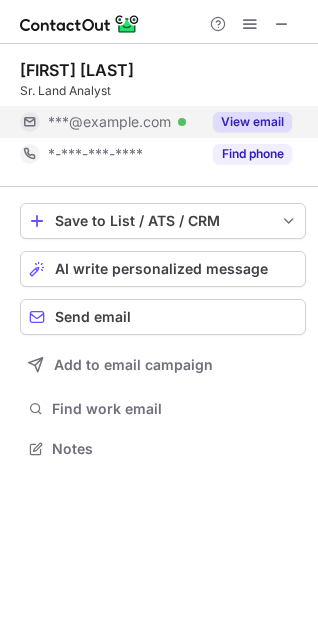 click on "View email" at bounding box center (252, 122) 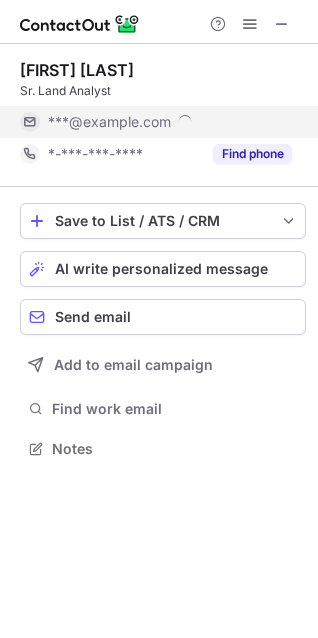 scroll, scrollTop: 10, scrollLeft: 10, axis: both 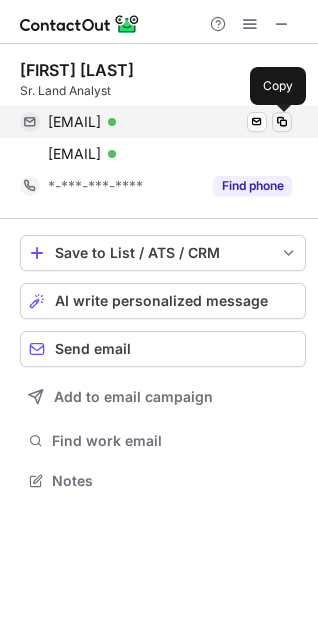 click at bounding box center (282, 122) 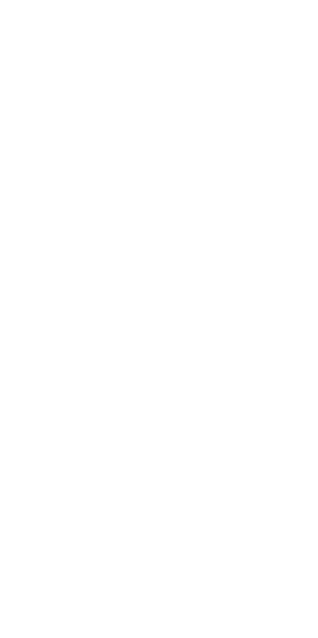 scroll, scrollTop: 0, scrollLeft: 0, axis: both 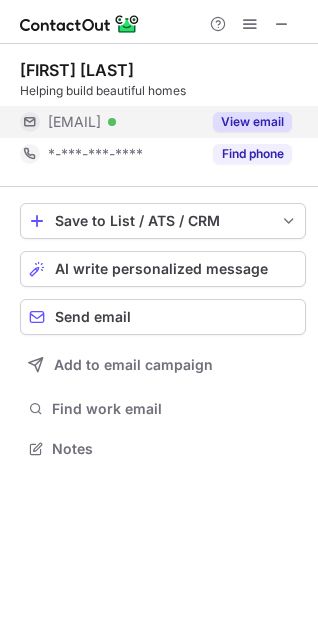 click on "View email" at bounding box center [252, 122] 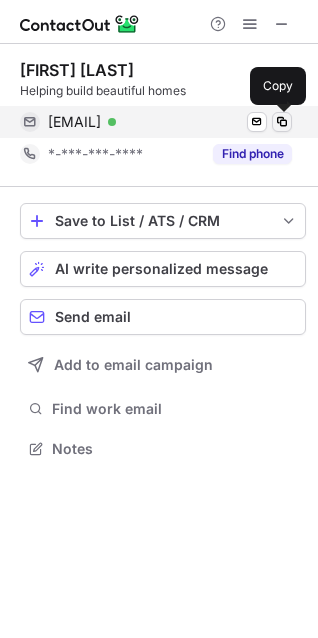 click at bounding box center (282, 122) 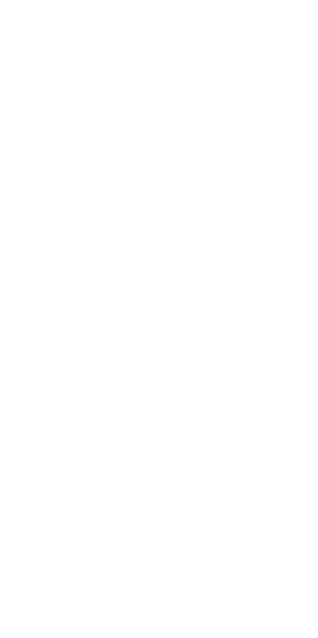 scroll, scrollTop: 0, scrollLeft: 0, axis: both 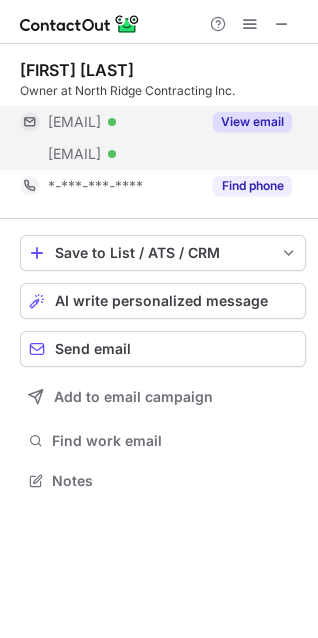 click on "View email" at bounding box center (246, 122) 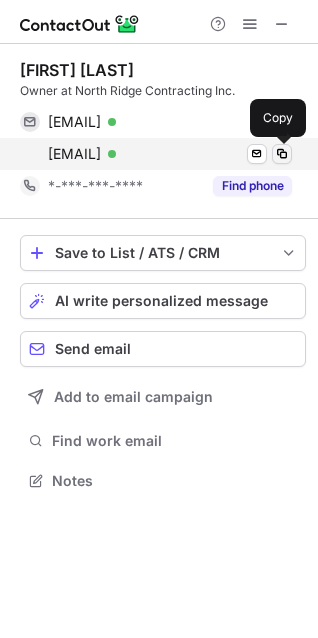 click at bounding box center [282, 154] 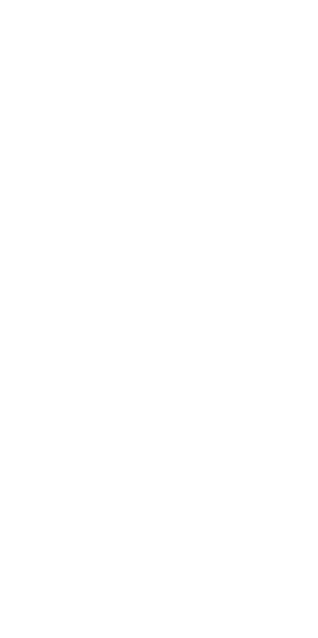 scroll, scrollTop: 0, scrollLeft: 0, axis: both 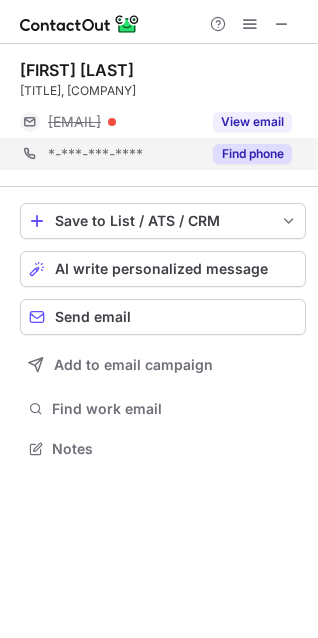 drag, startPoint x: 34, startPoint y: 168, endPoint x: 14, endPoint y: 167, distance: 20.024984 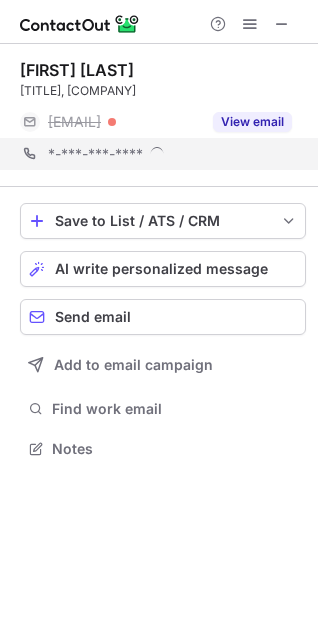 scroll, scrollTop: 10, scrollLeft: 10, axis: both 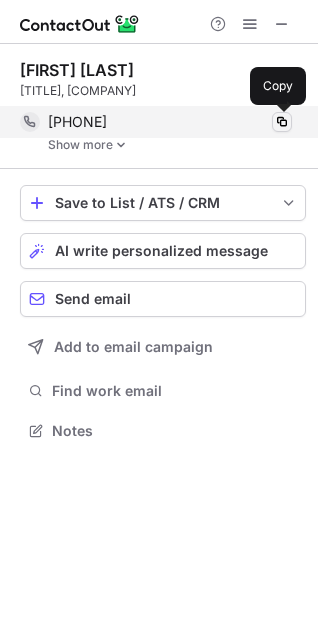 click at bounding box center (282, 122) 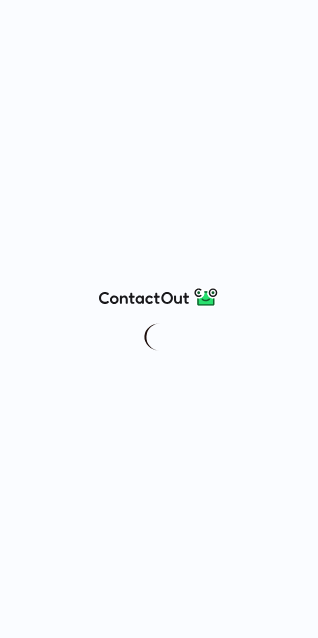 scroll, scrollTop: 0, scrollLeft: 0, axis: both 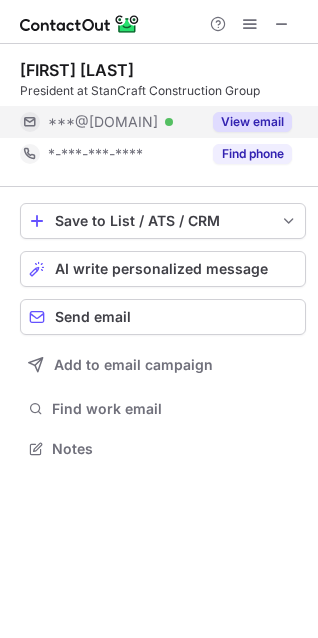 click on "View email" at bounding box center (252, 122) 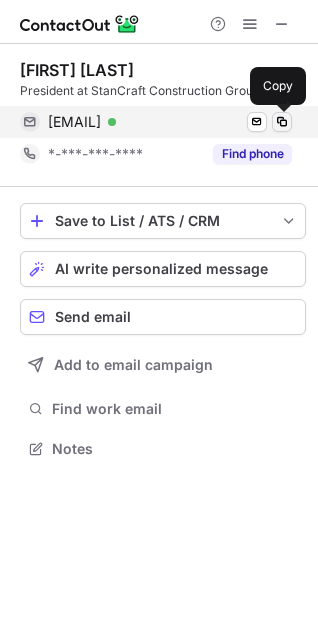 click at bounding box center [282, 122] 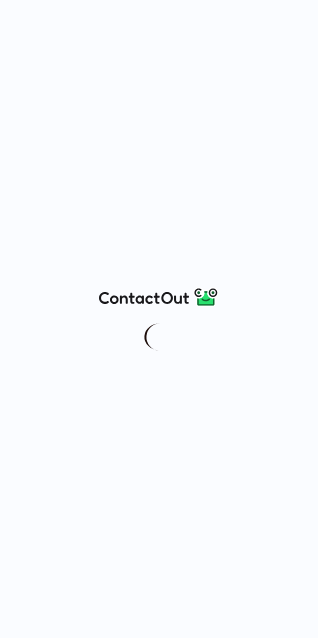 scroll, scrollTop: 0, scrollLeft: 0, axis: both 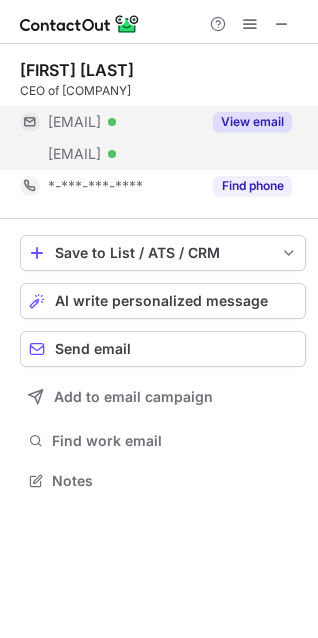 click on "View email" at bounding box center [252, 122] 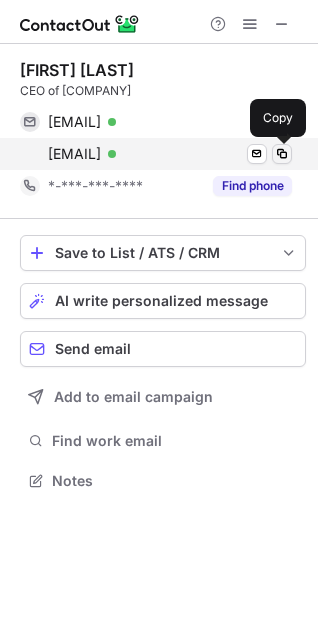 click at bounding box center (282, 154) 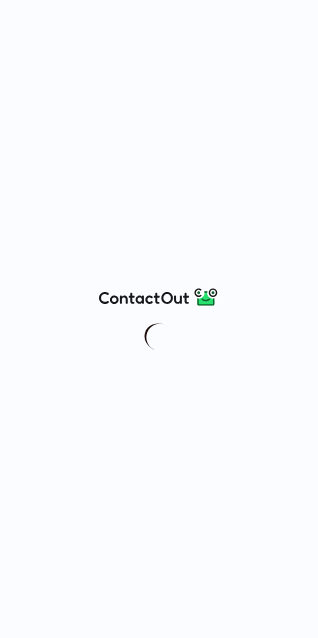 scroll, scrollTop: 0, scrollLeft: 0, axis: both 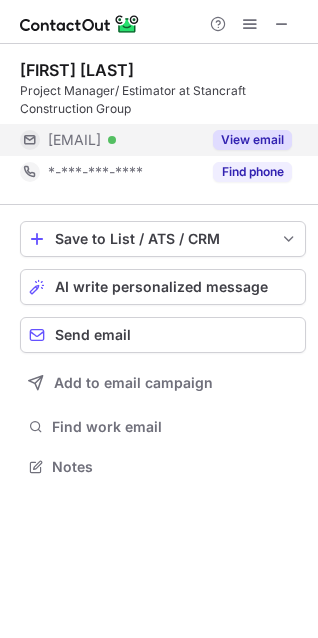 click on "View email" at bounding box center (252, 140) 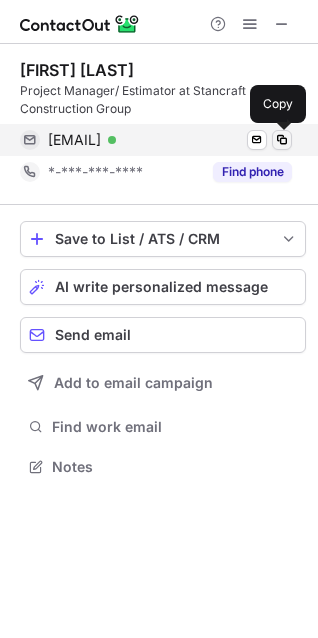 click at bounding box center [282, 140] 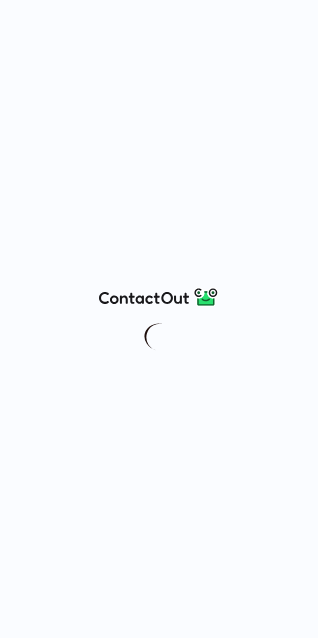 scroll, scrollTop: 0, scrollLeft: 0, axis: both 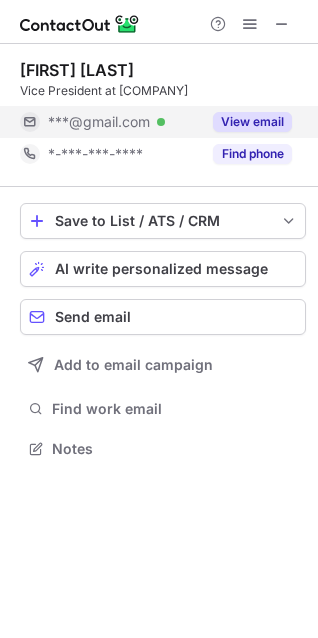 click on "View email" at bounding box center [252, 122] 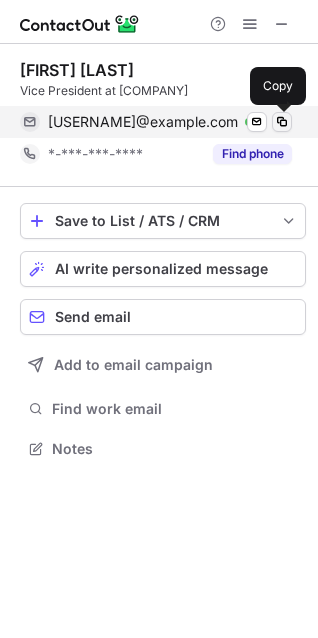 click at bounding box center (282, 122) 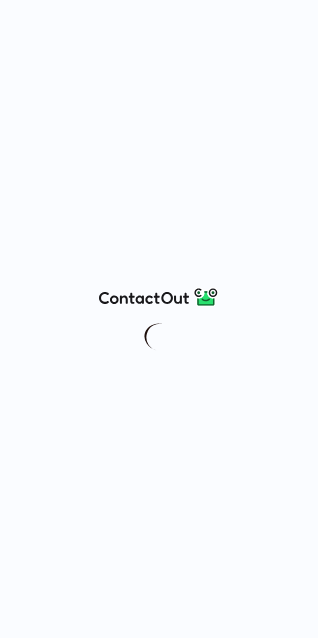 scroll, scrollTop: 0, scrollLeft: 0, axis: both 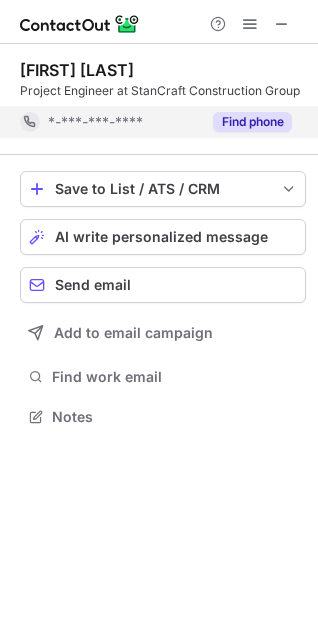 click on "Find phone" at bounding box center [252, 122] 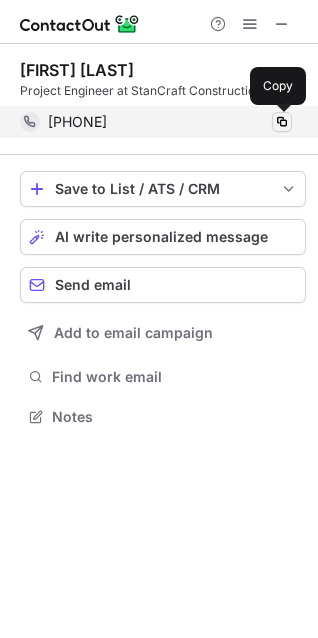 click at bounding box center [282, 122] 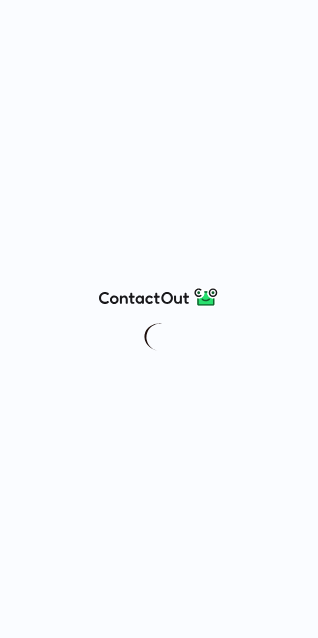 scroll, scrollTop: 0, scrollLeft: 0, axis: both 